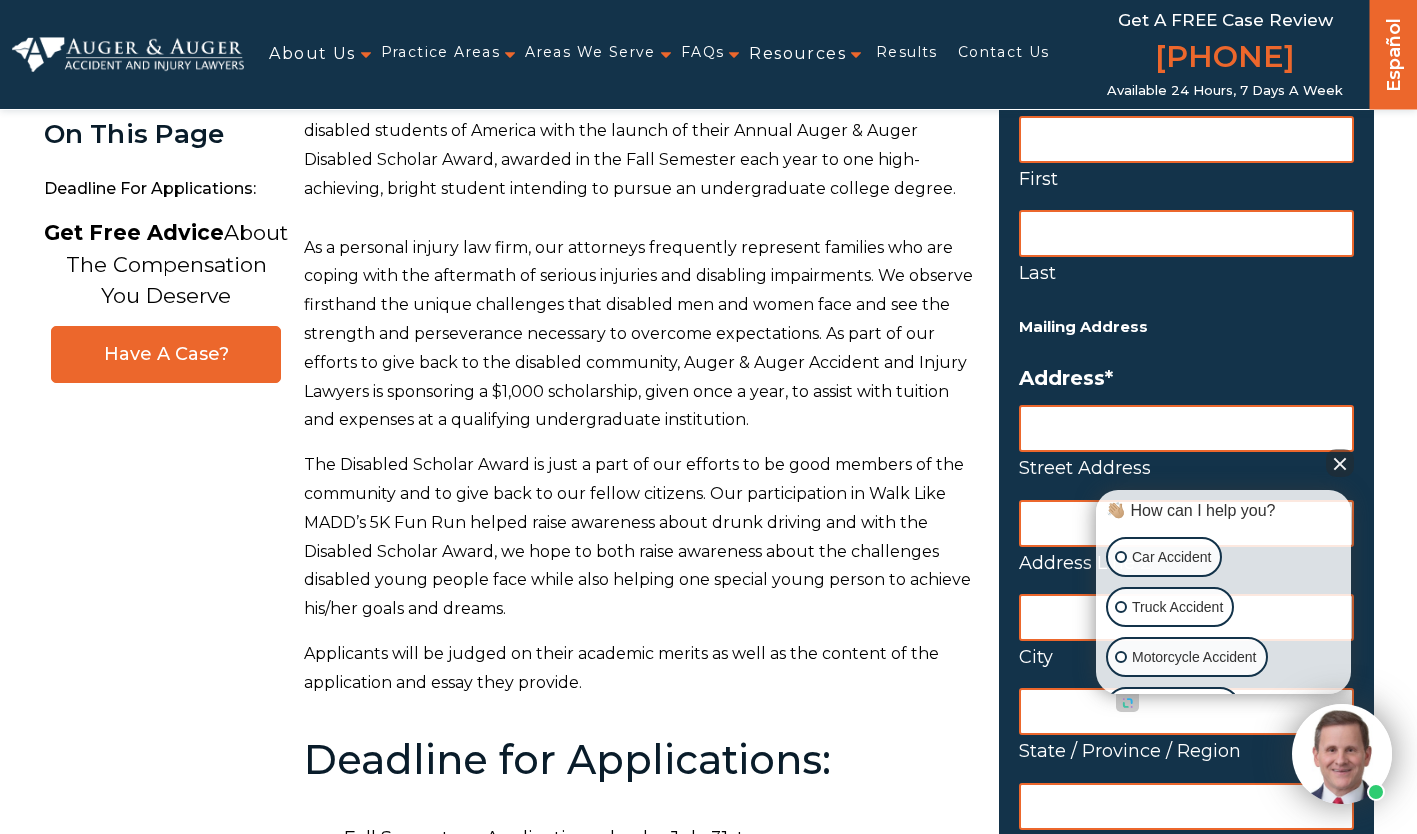 scroll, scrollTop: 205, scrollLeft: 0, axis: vertical 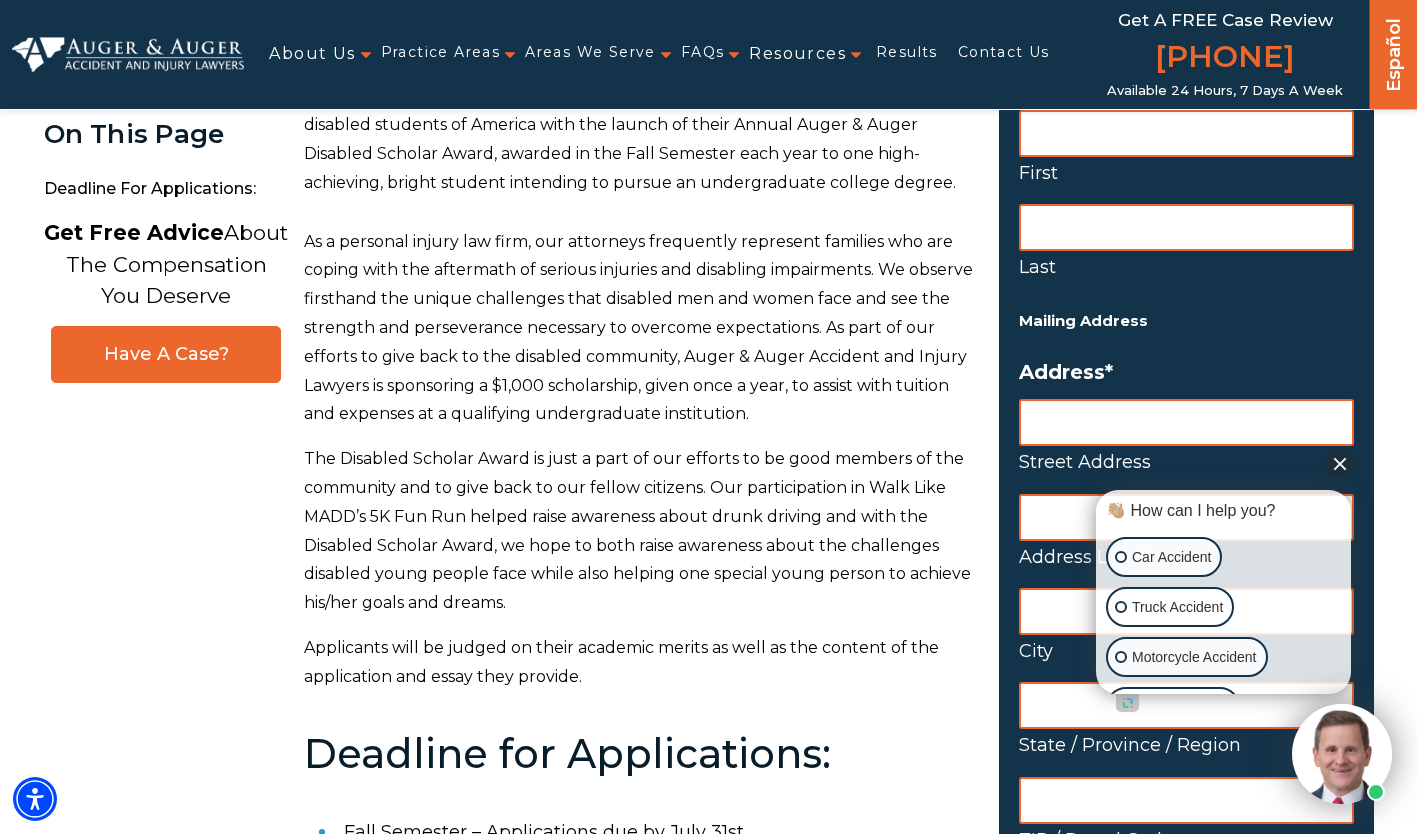 click at bounding box center [1340, 463] 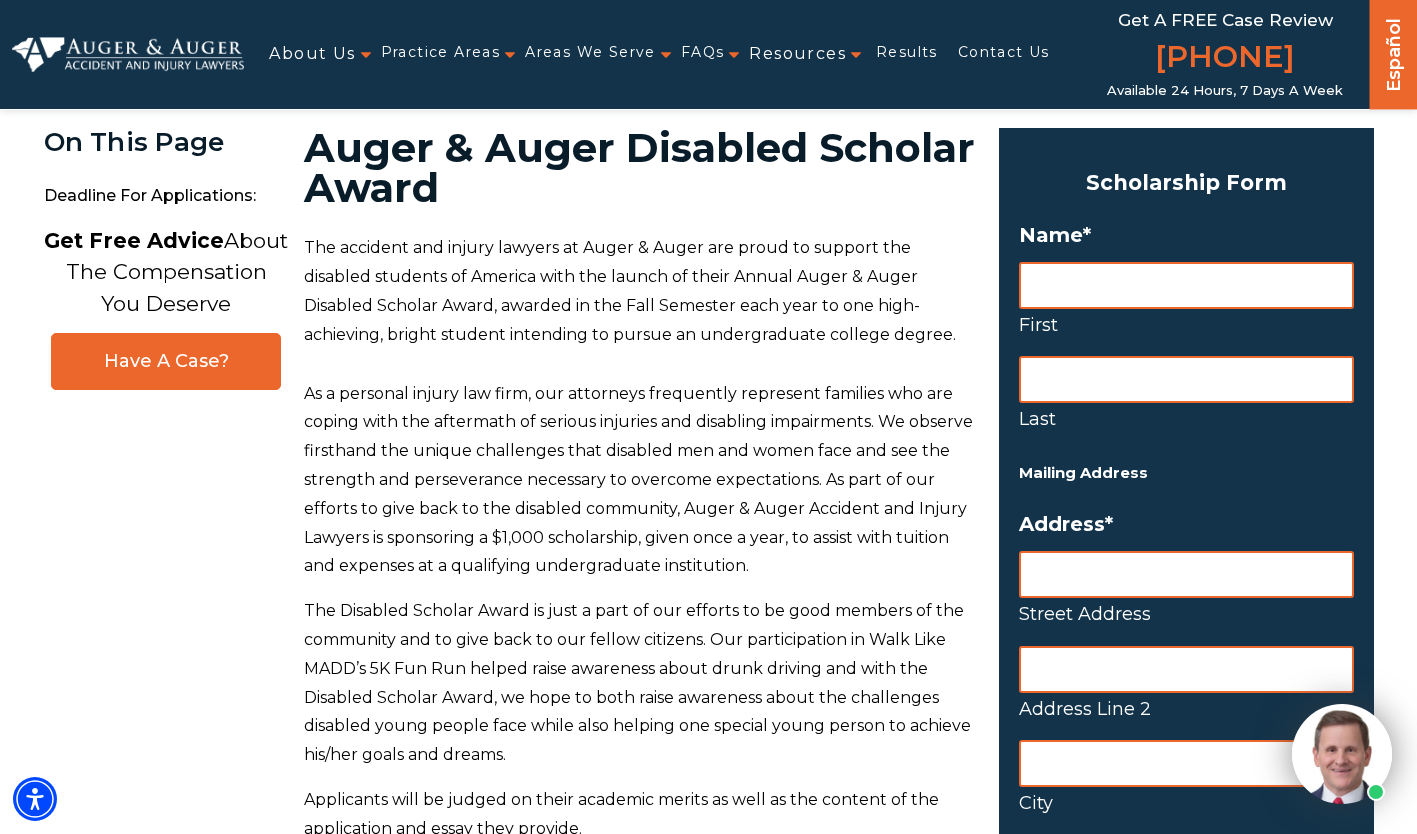 scroll, scrollTop: 50, scrollLeft: 0, axis: vertical 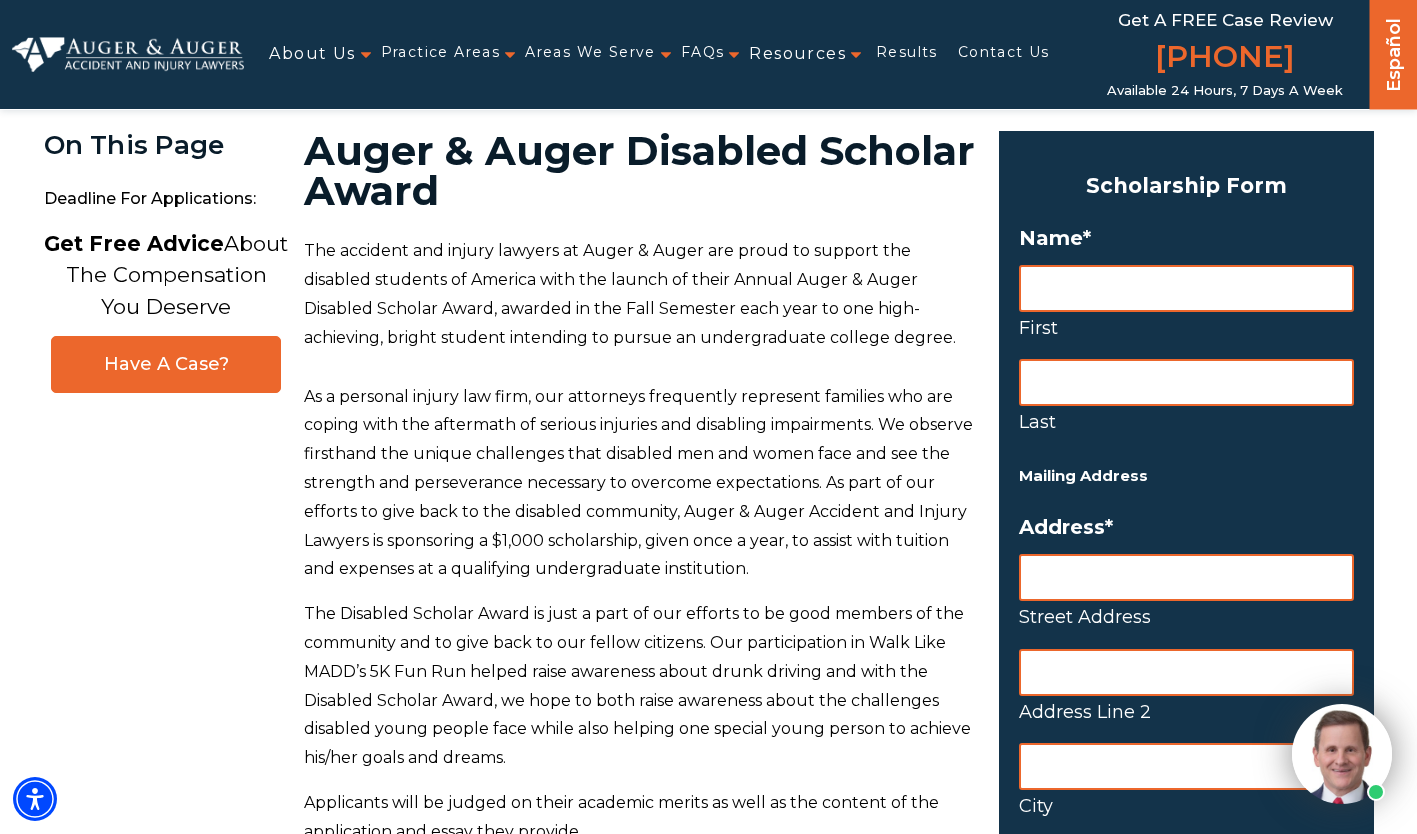 click on "First" at bounding box center [1186, 288] 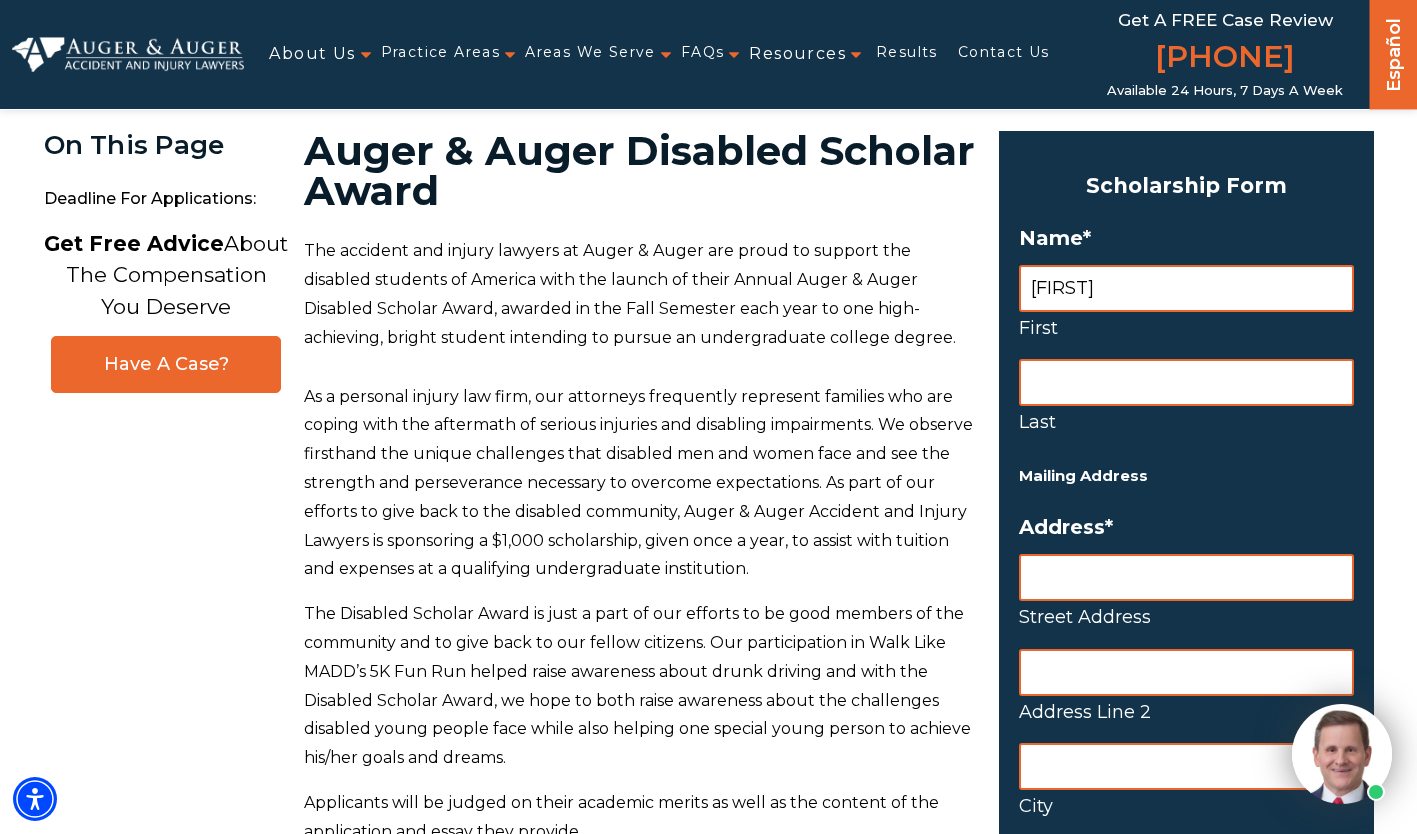 type on "Arnone" 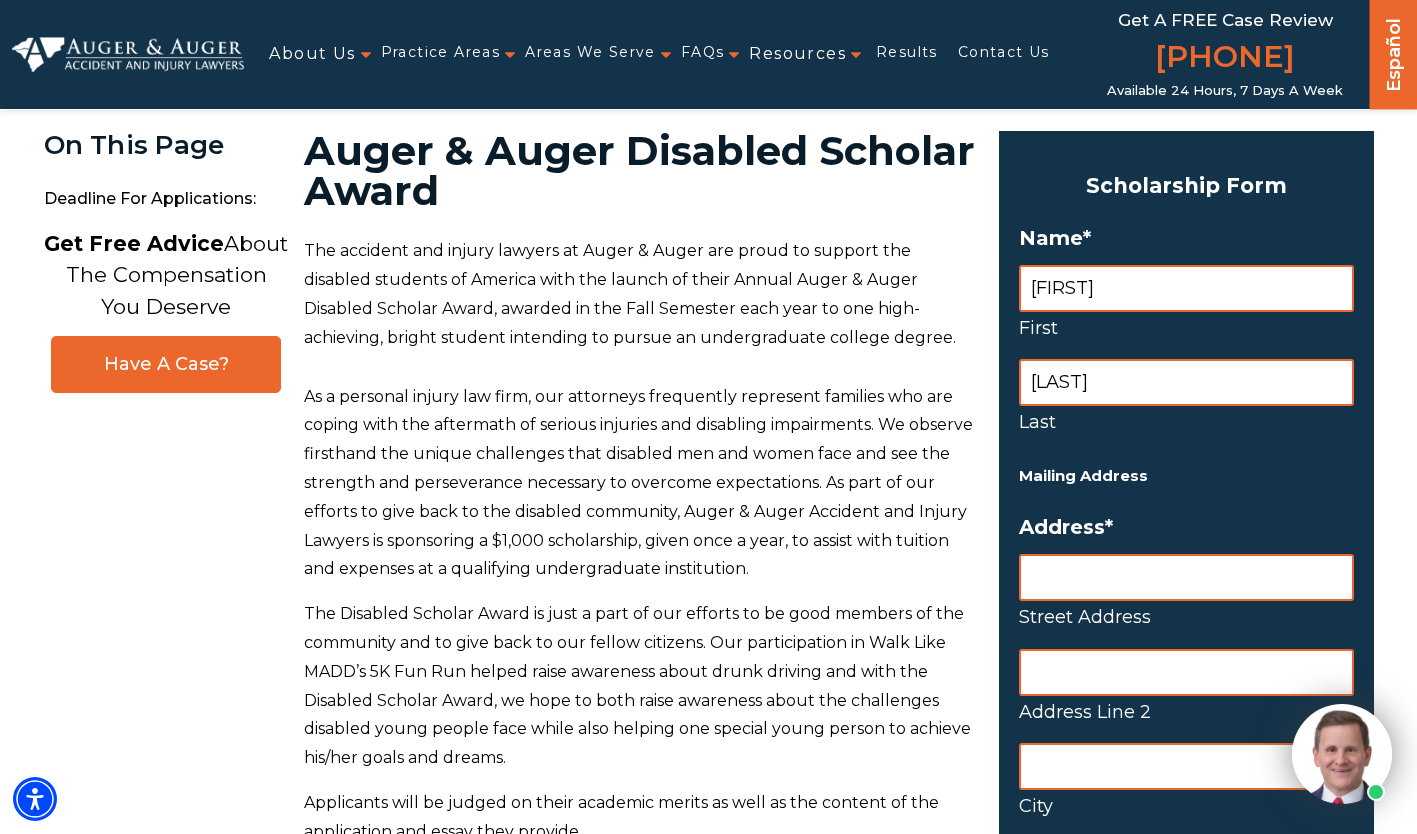 type on "166 South Walnut St." 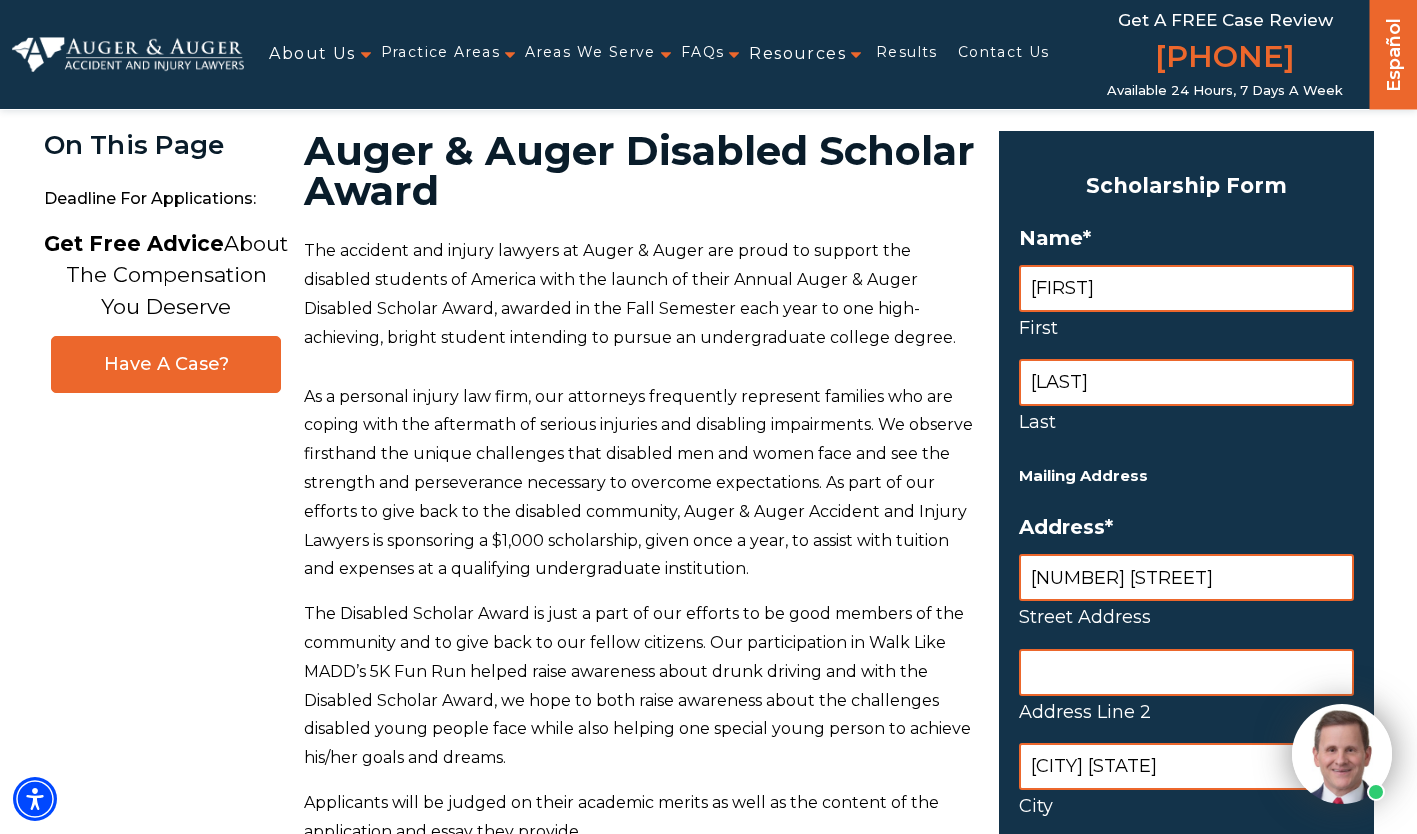 type on "Pennsylvania" 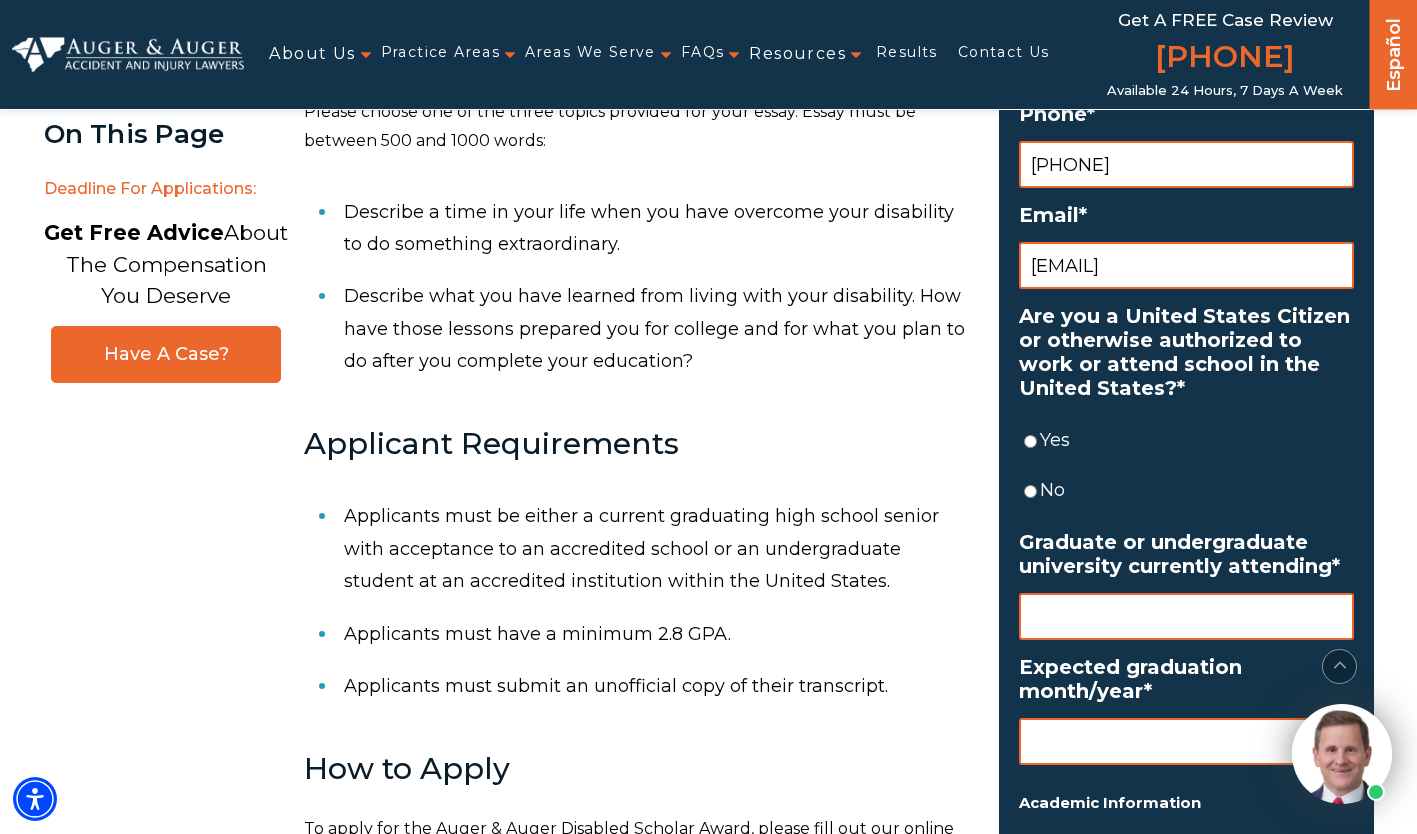 scroll, scrollTop: 1106, scrollLeft: 0, axis: vertical 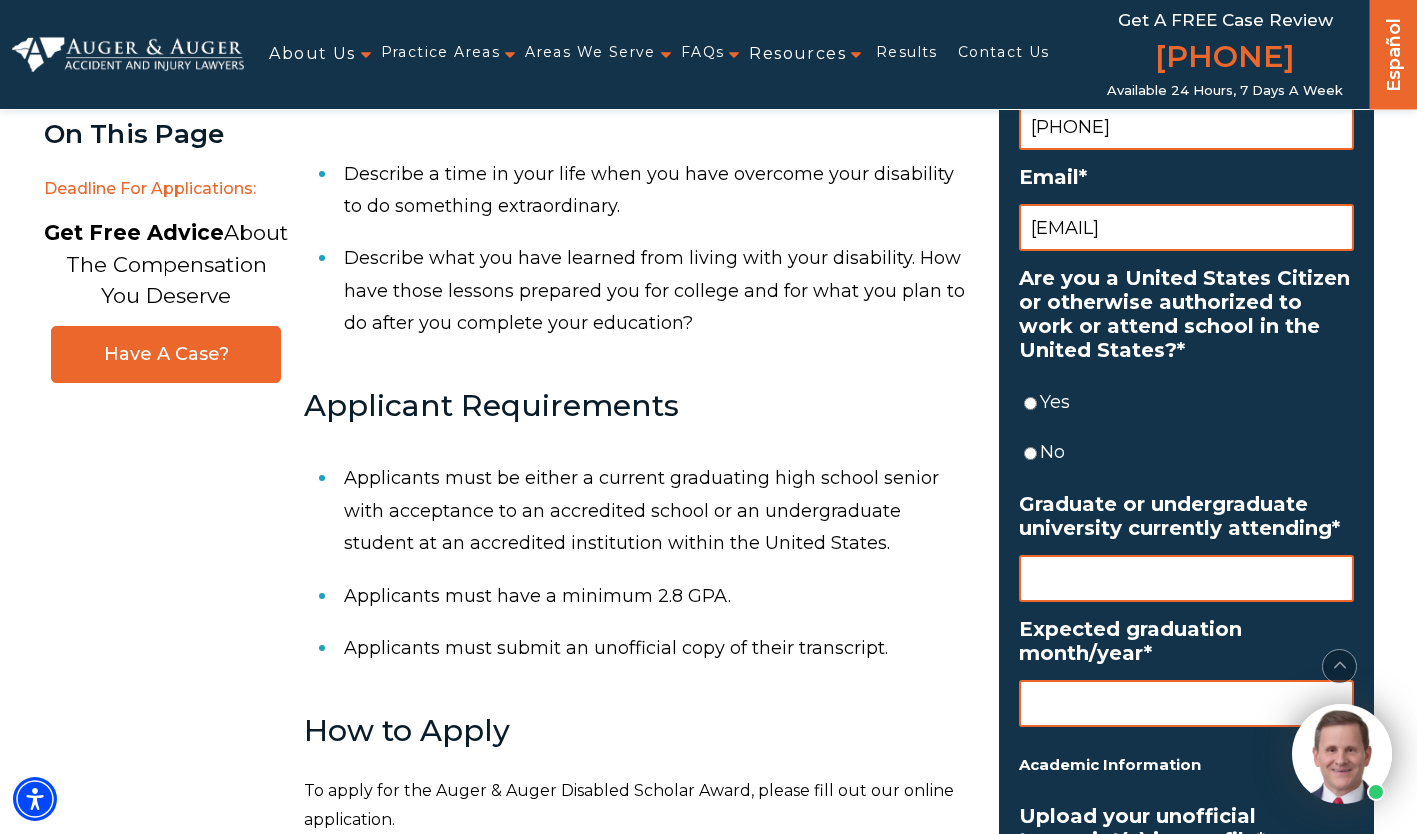 click on "Yes" at bounding box center (1030, 403) 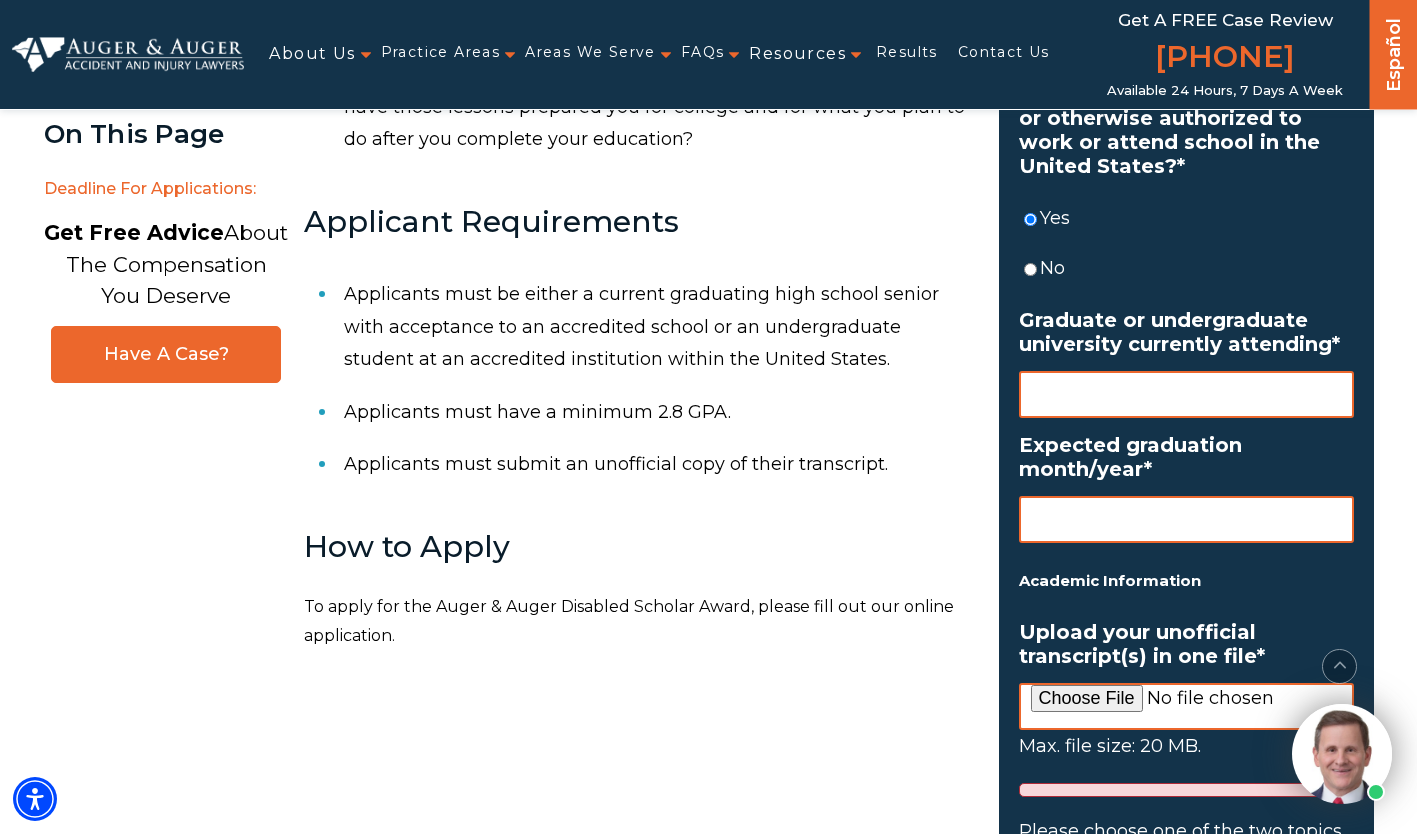 scroll, scrollTop: 1295, scrollLeft: 0, axis: vertical 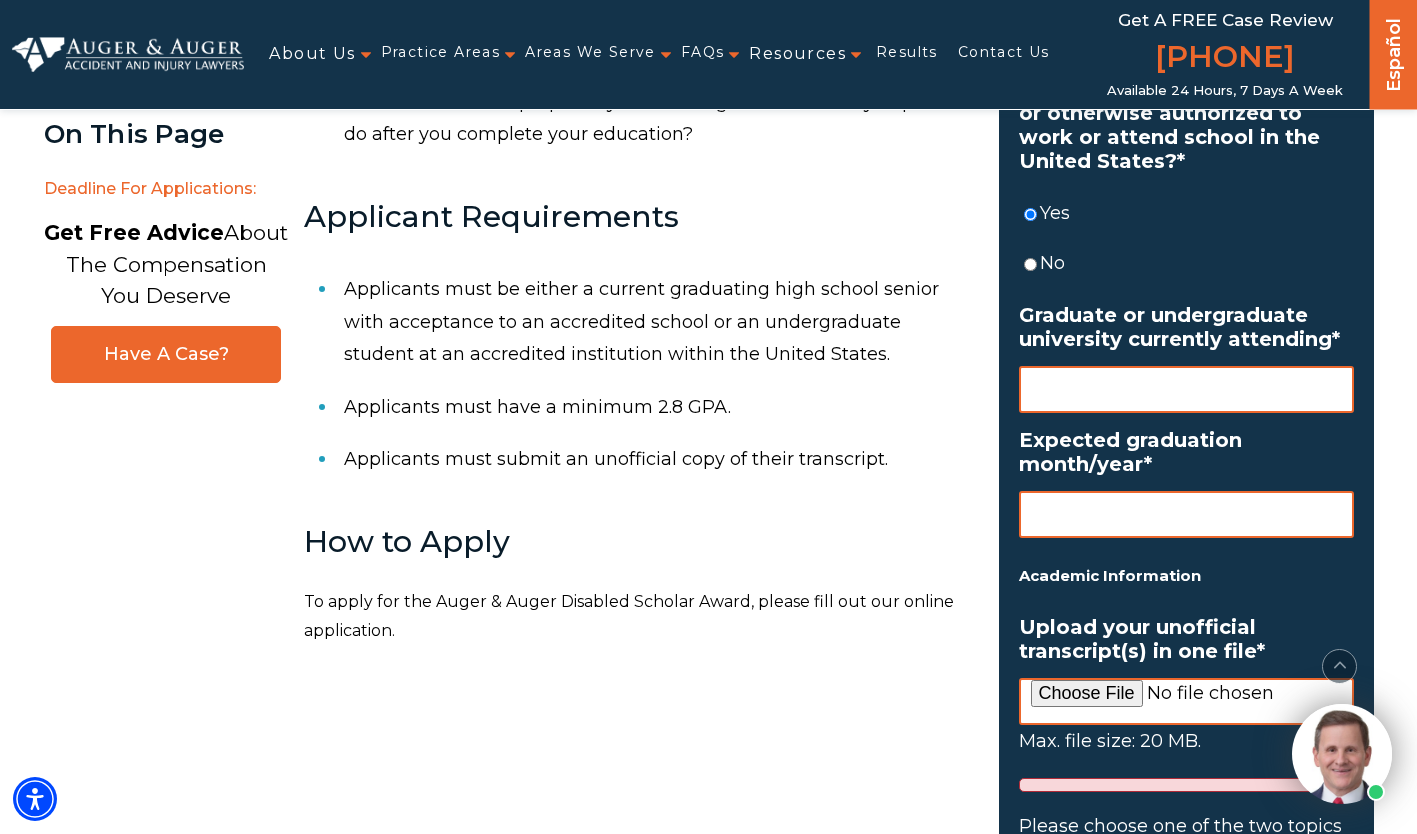 click on "Graduate or undergraduate university currently attending *" at bounding box center [1186, 389] 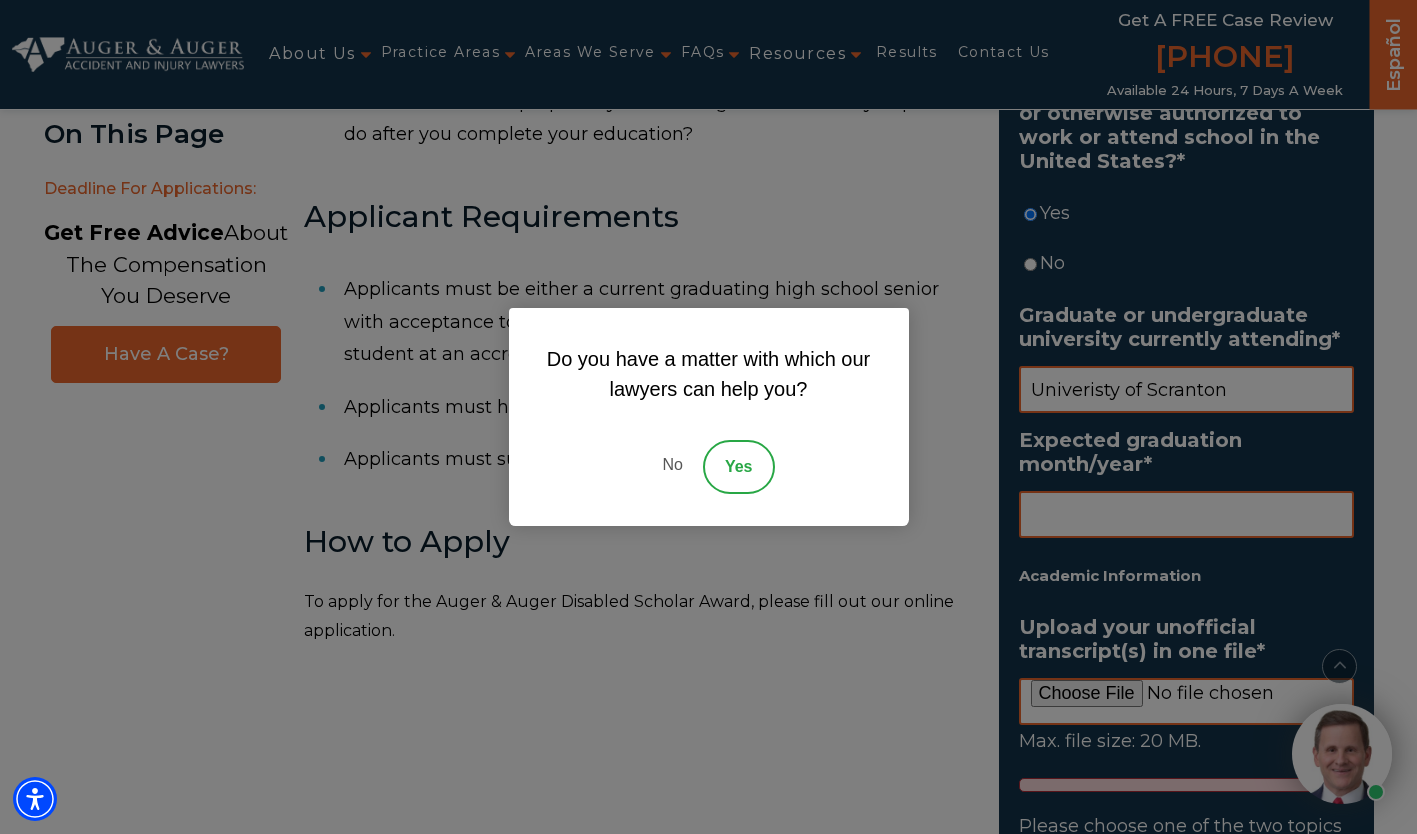 type on "Univeristy of Scranton" 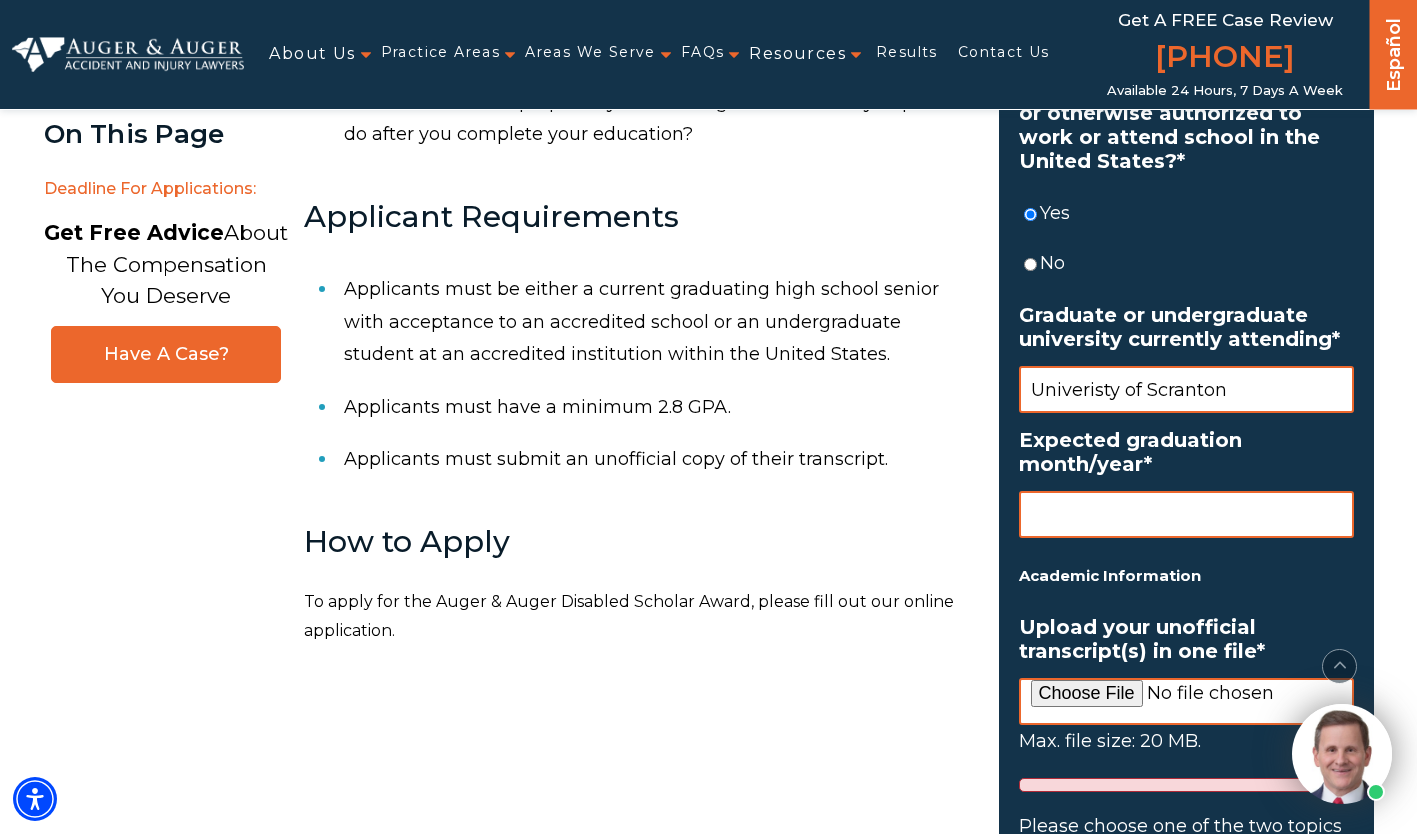 click on "Expected graduation month/year *" at bounding box center [1186, 514] 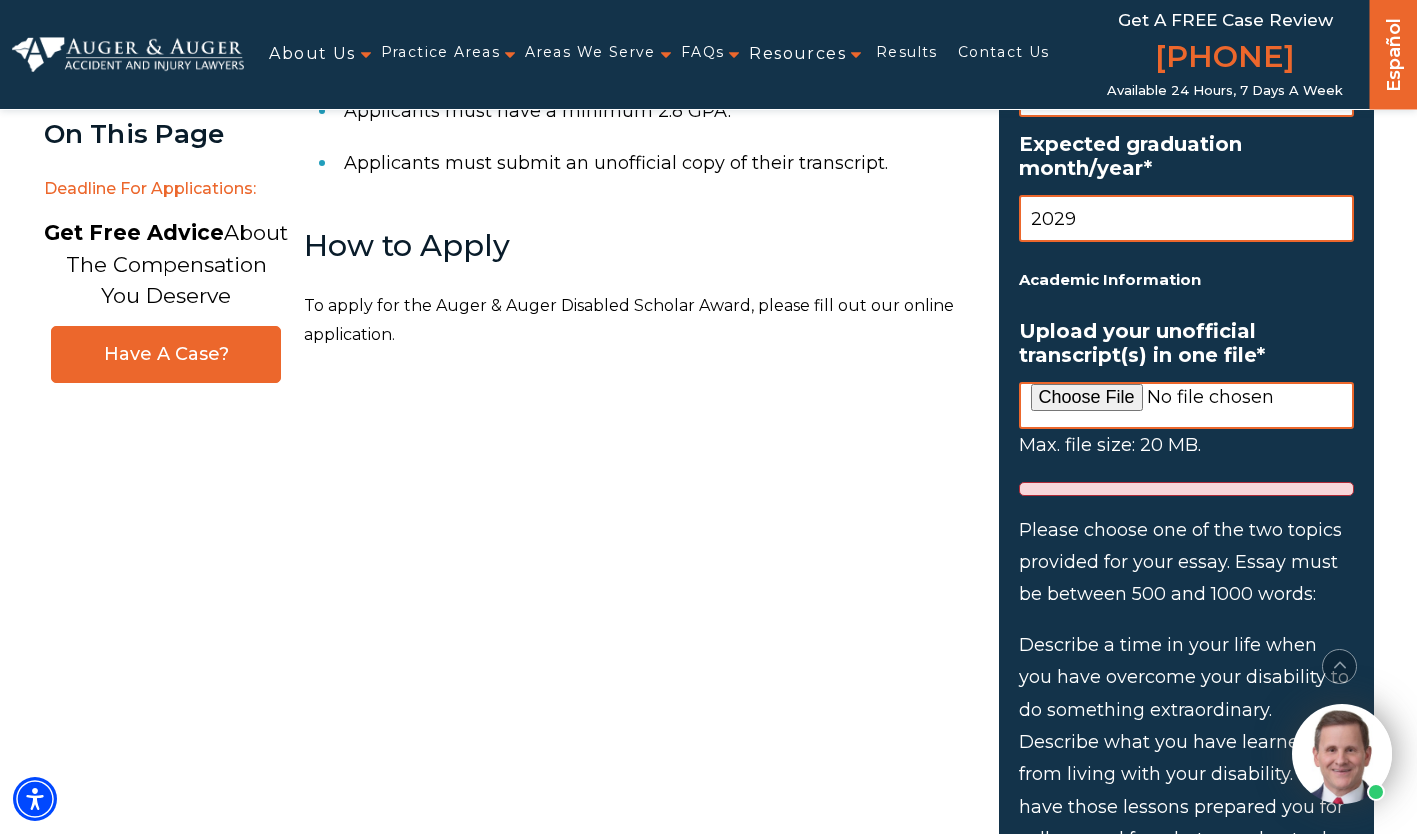 scroll, scrollTop: 1637, scrollLeft: 0, axis: vertical 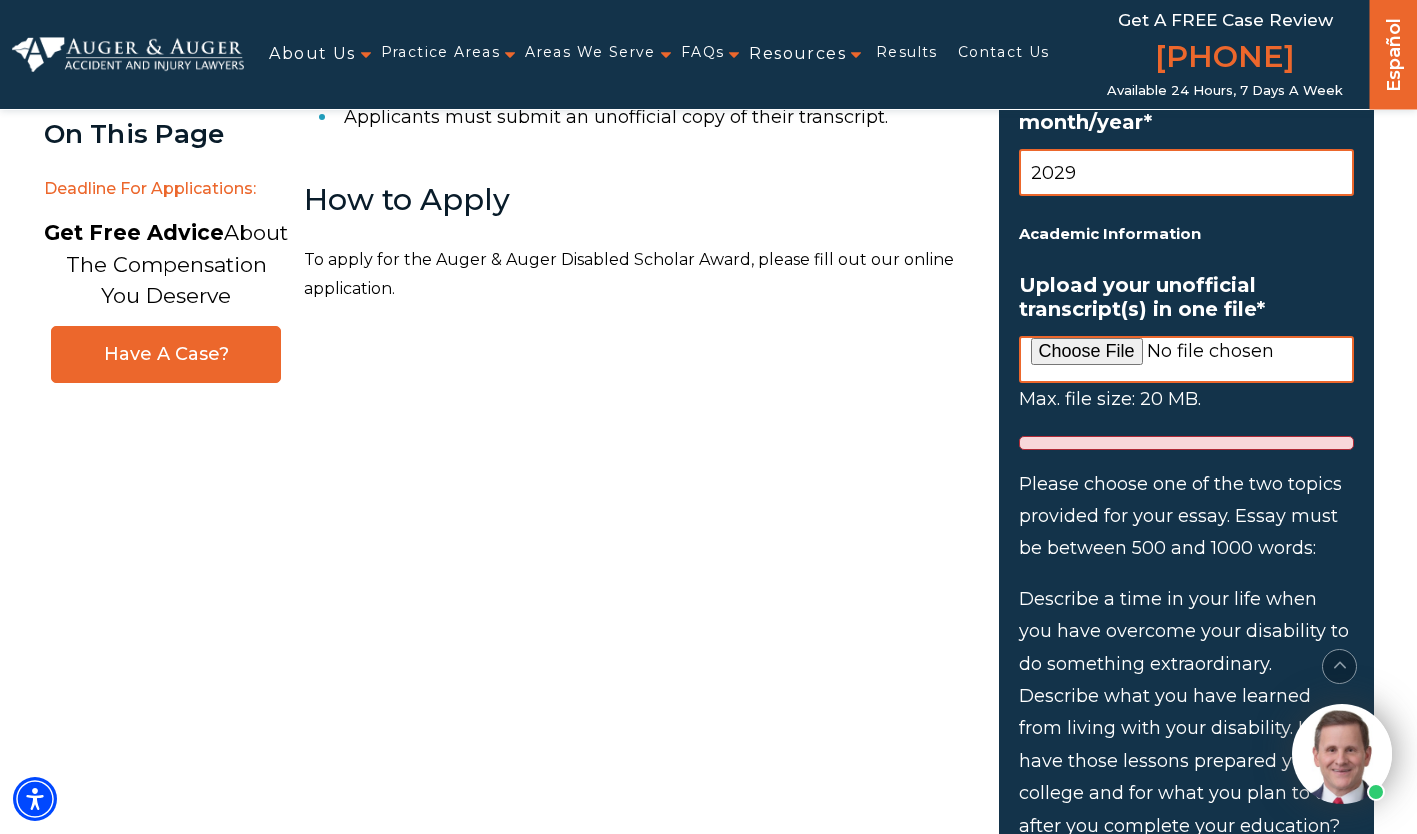 type on "2029" 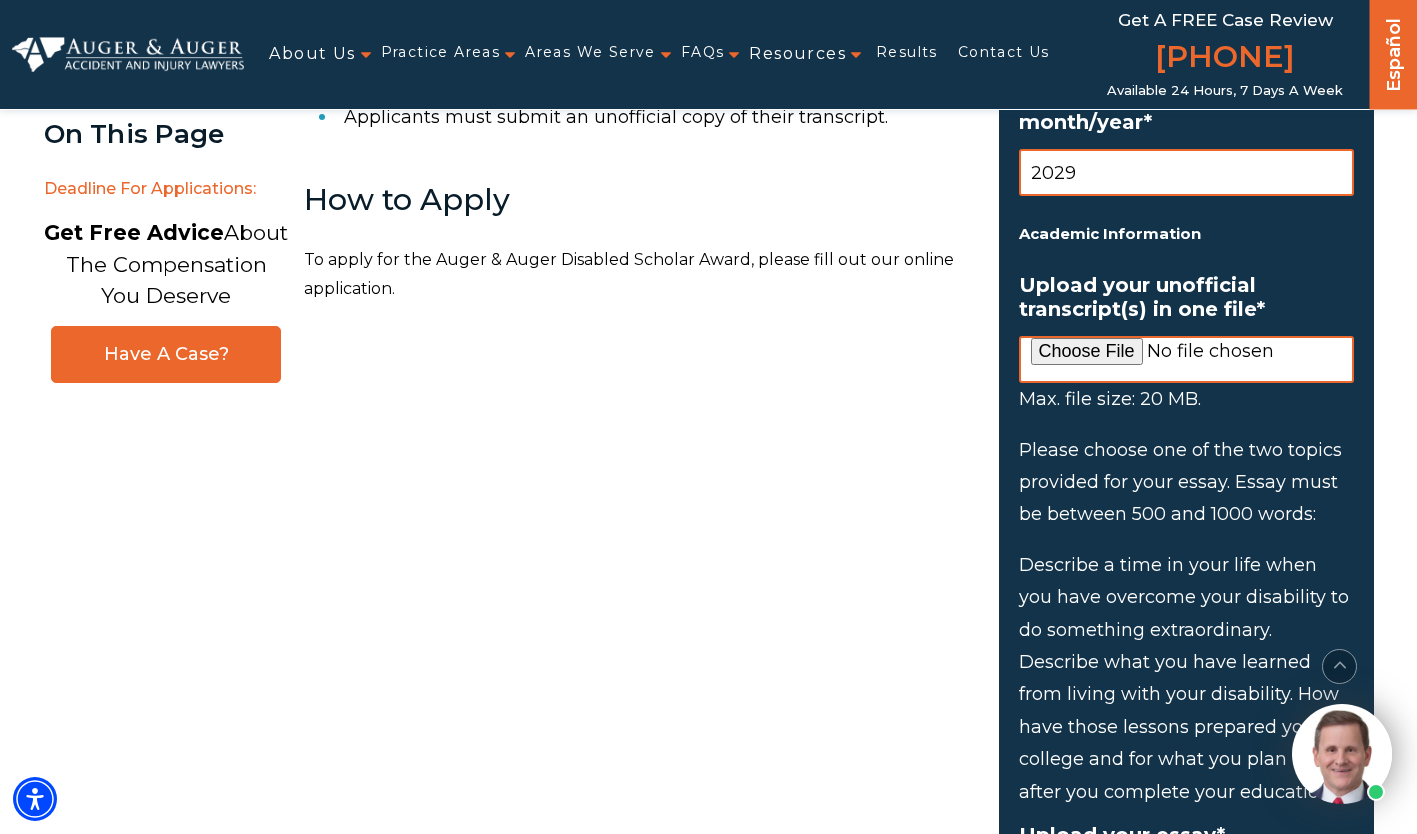 click on "Upload your unofficial transcript(s) in one file *" at bounding box center [1186, 359] 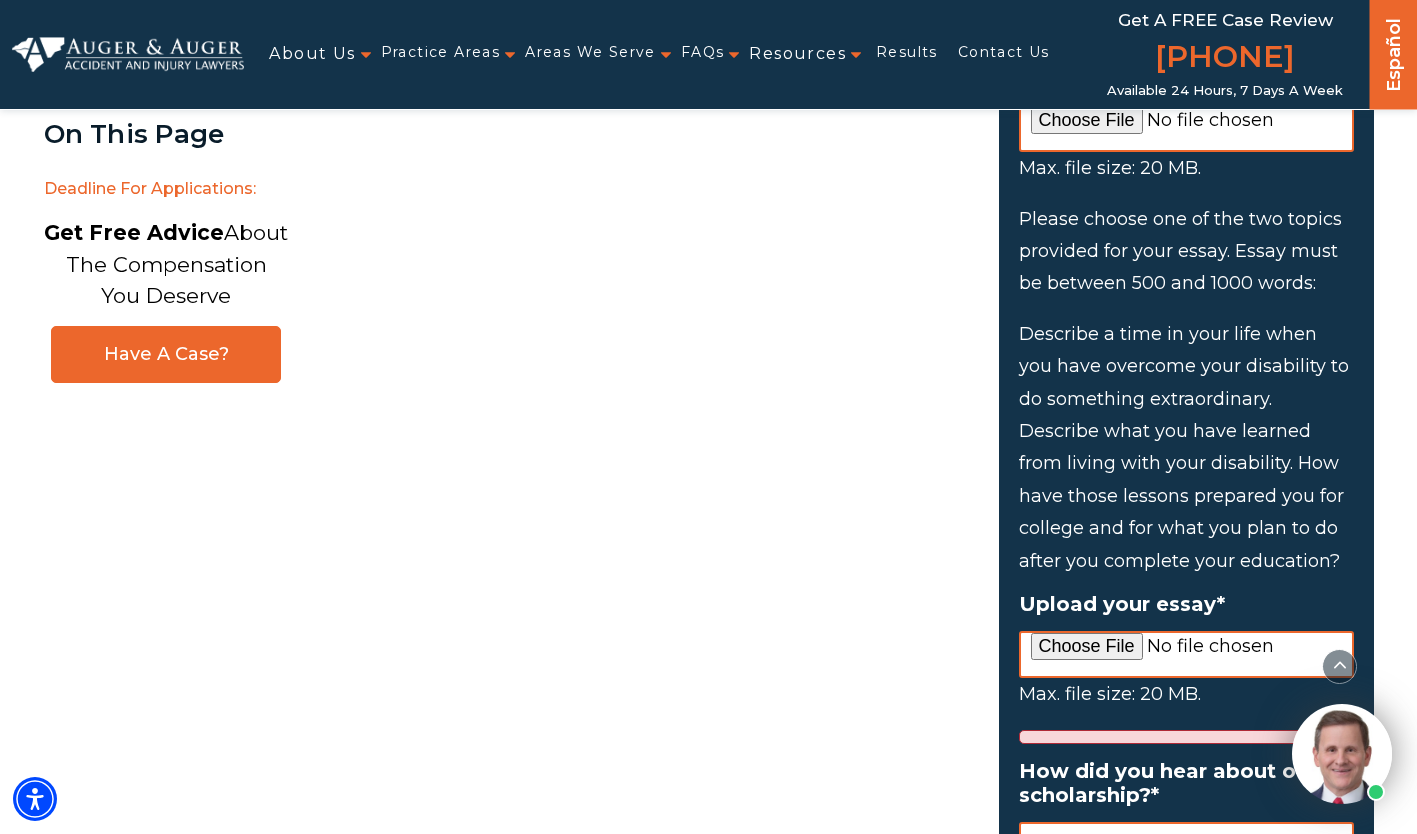 scroll, scrollTop: 1879, scrollLeft: 0, axis: vertical 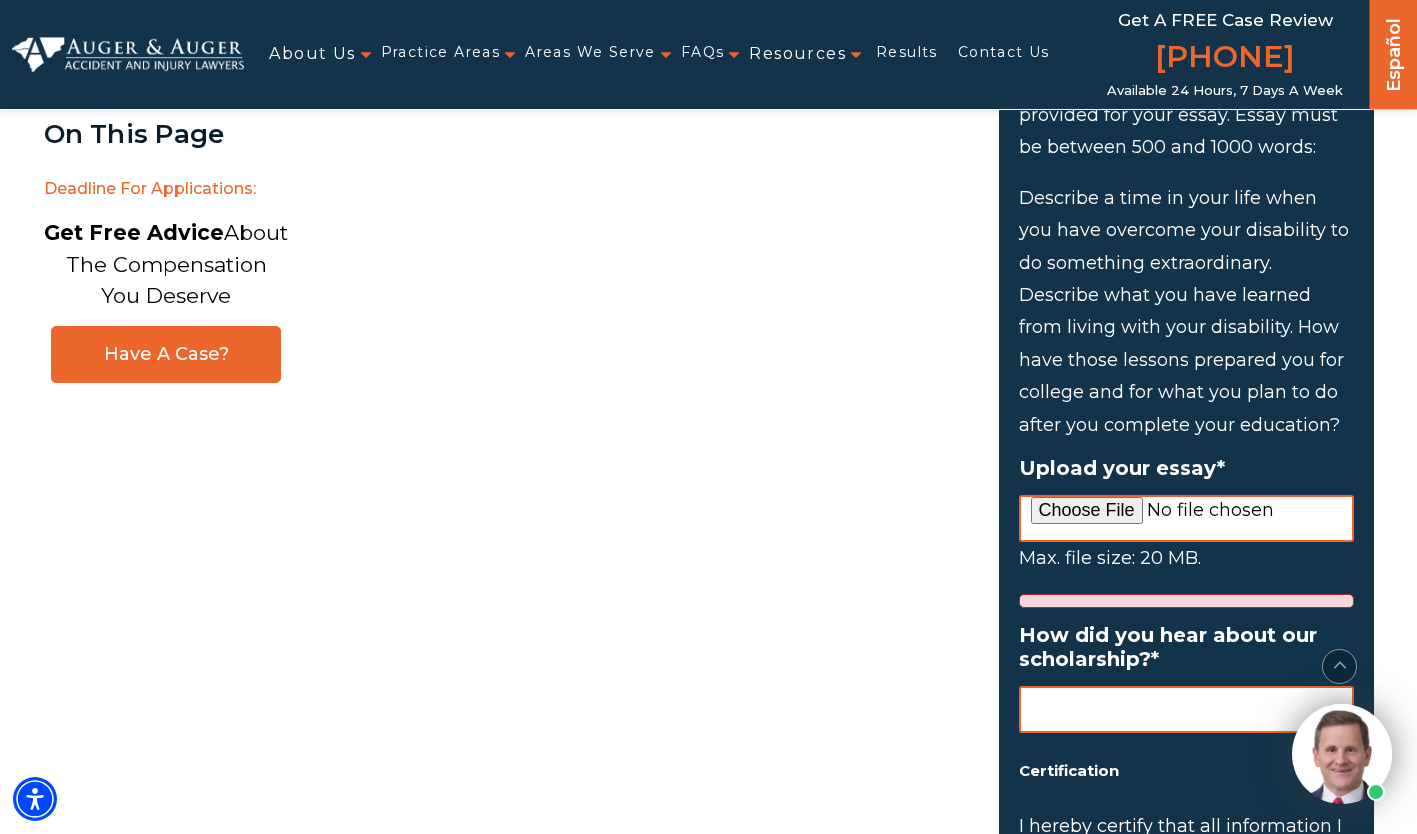 click on "Upload your essay *" at bounding box center (1186, 518) 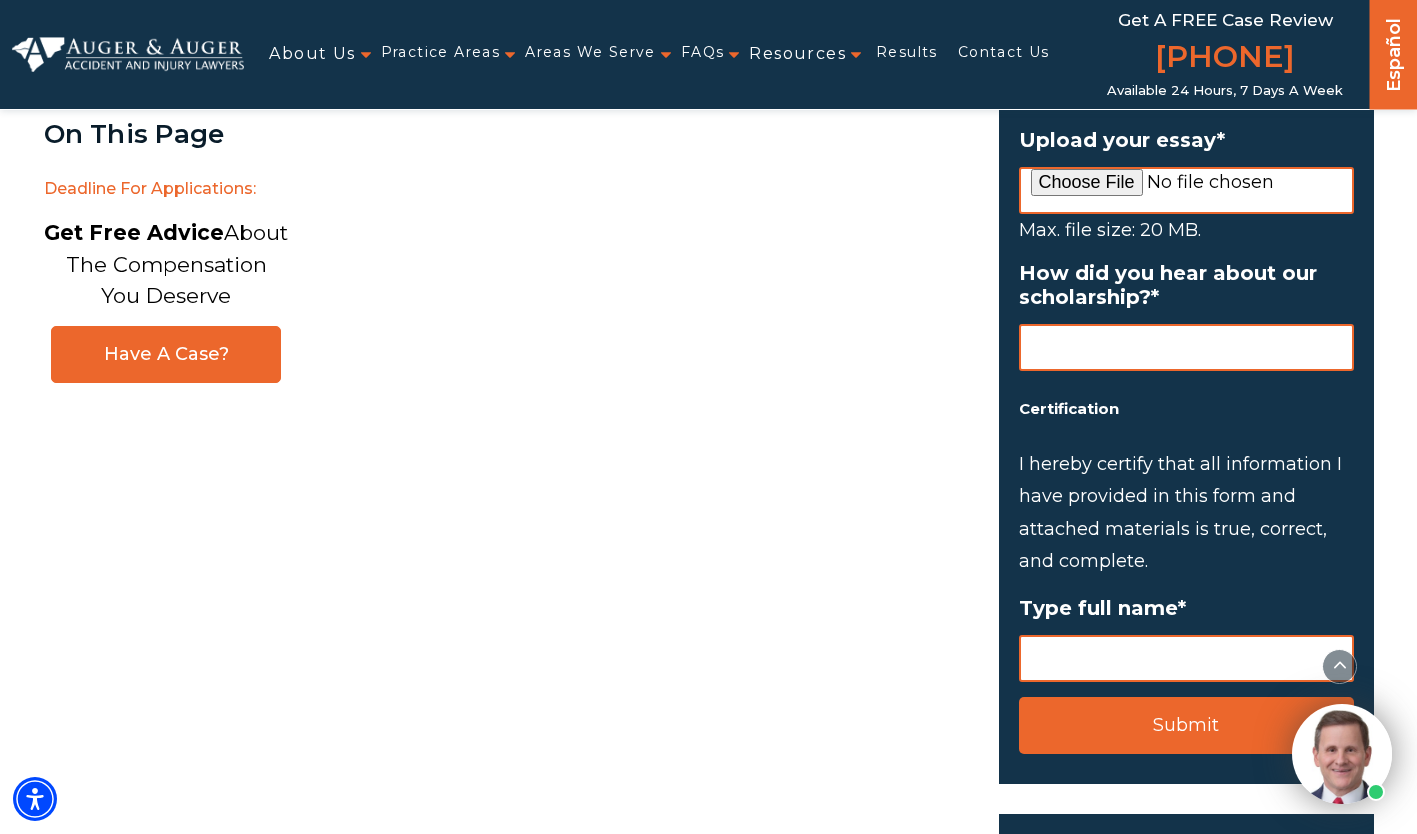 scroll, scrollTop: 2344, scrollLeft: 0, axis: vertical 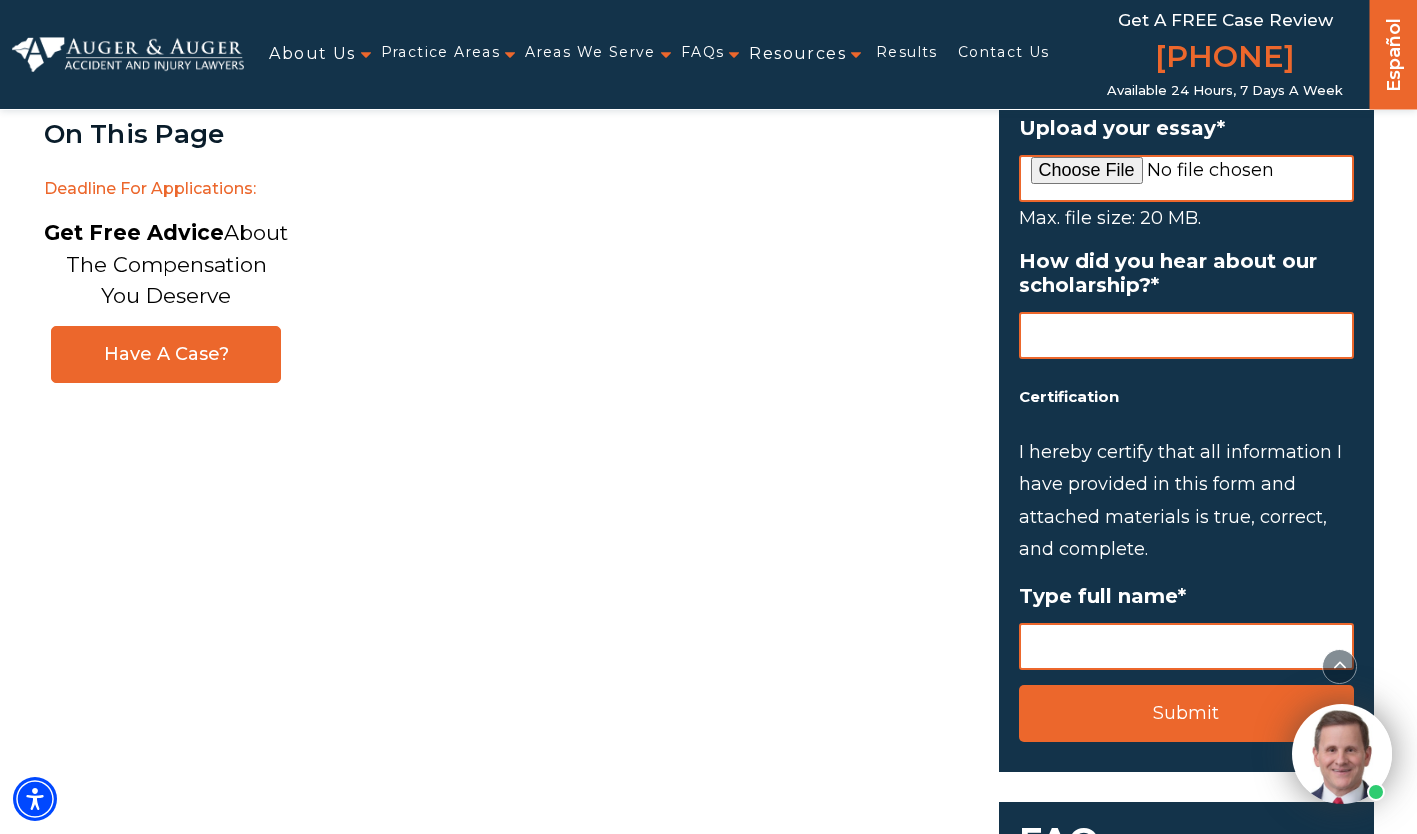 click on "How did you hear about our scholarship? *" at bounding box center (1186, 335) 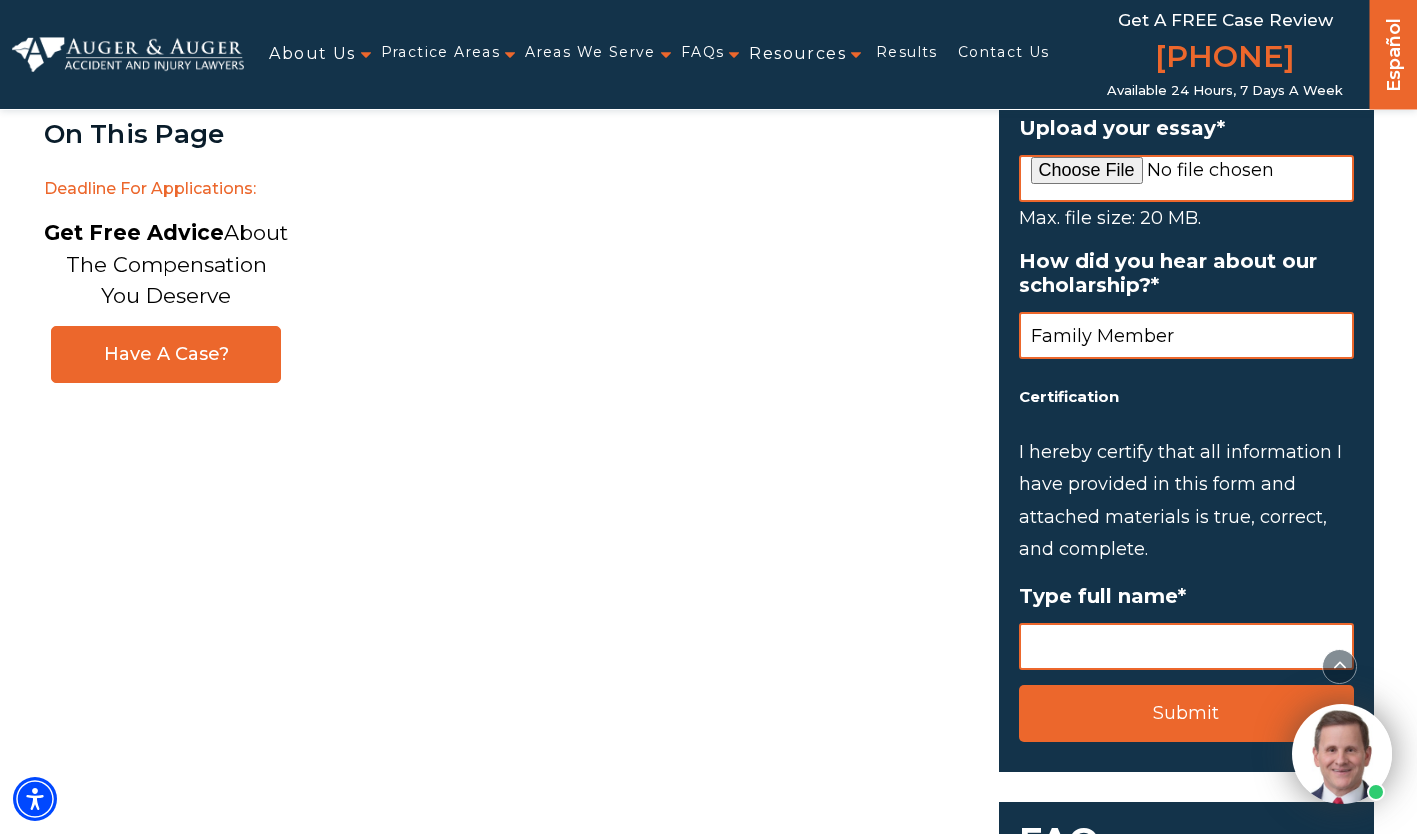 type on "Family Member" 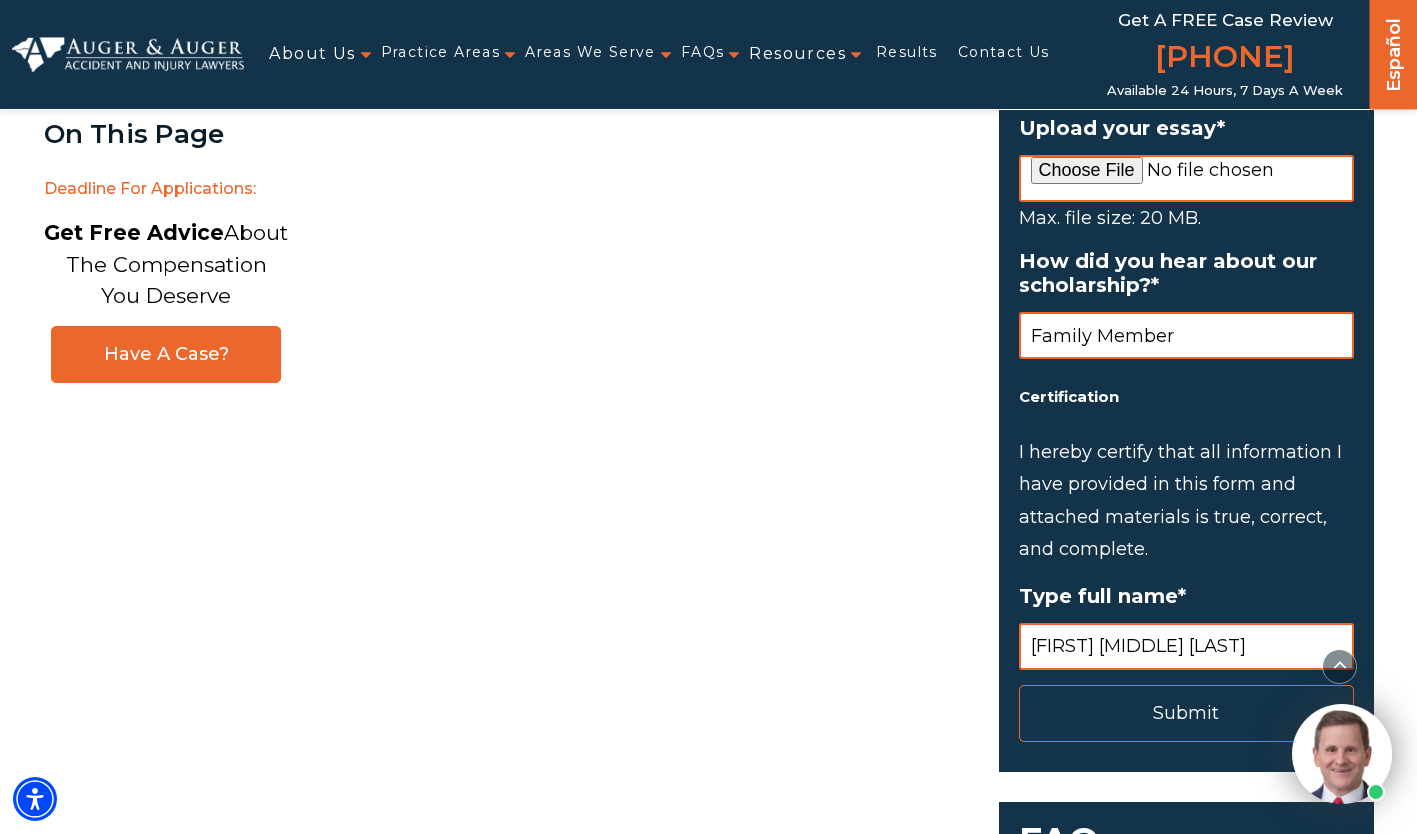 click on "Submit" at bounding box center [1186, 713] 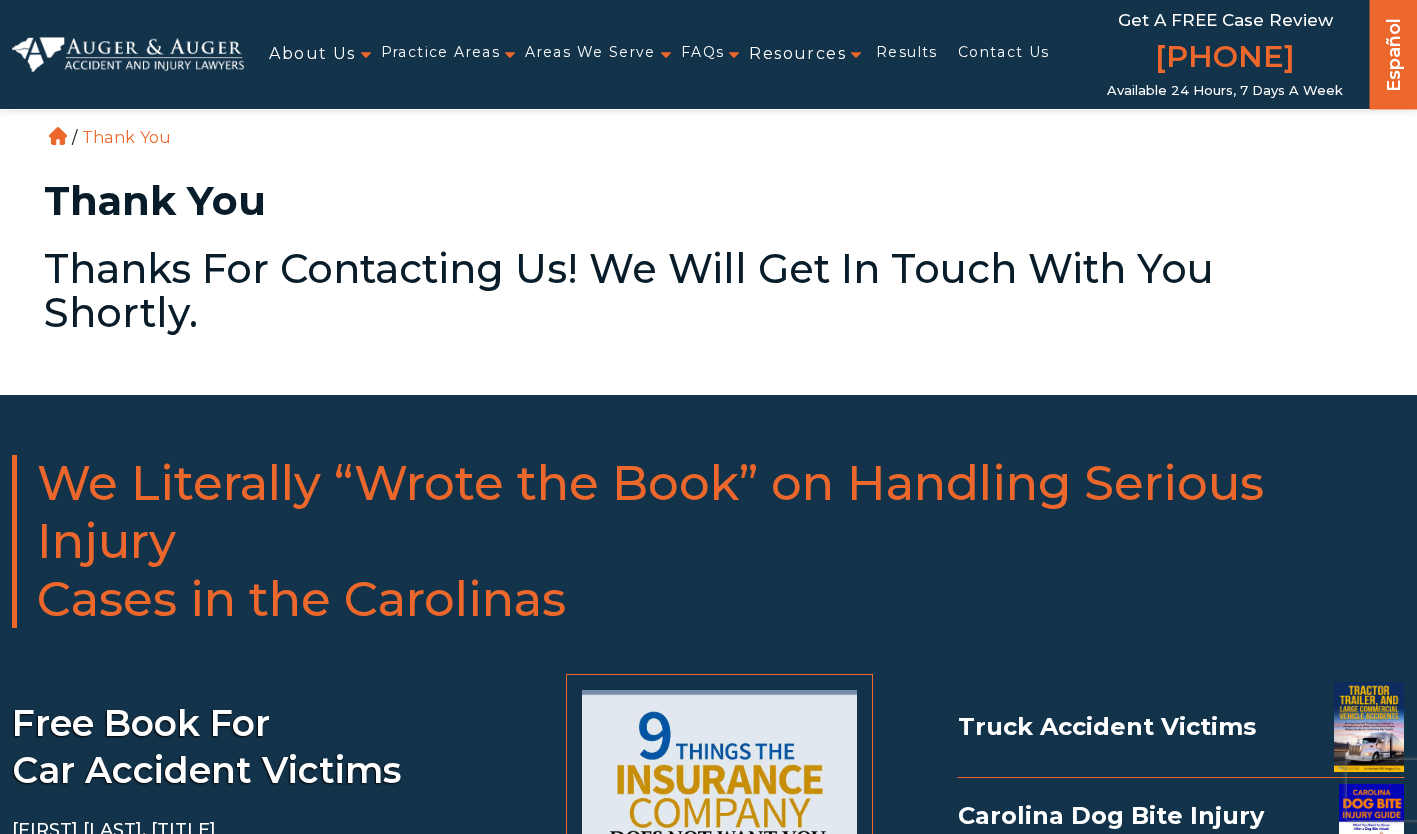 scroll, scrollTop: 0, scrollLeft: 0, axis: both 